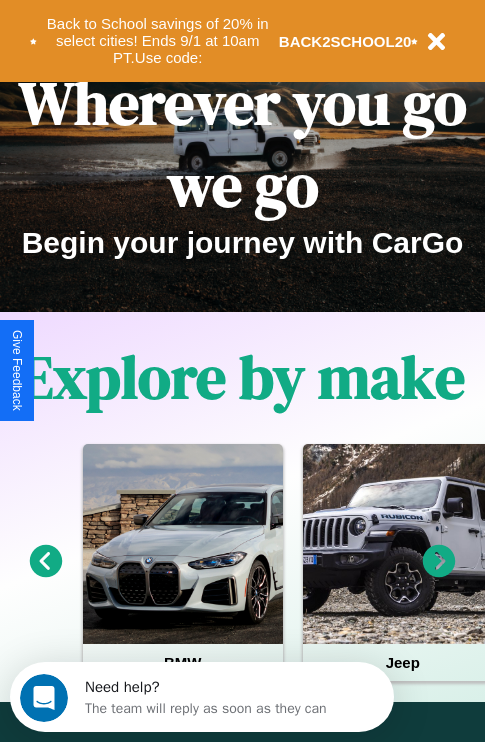 scroll, scrollTop: 308, scrollLeft: 0, axis: vertical 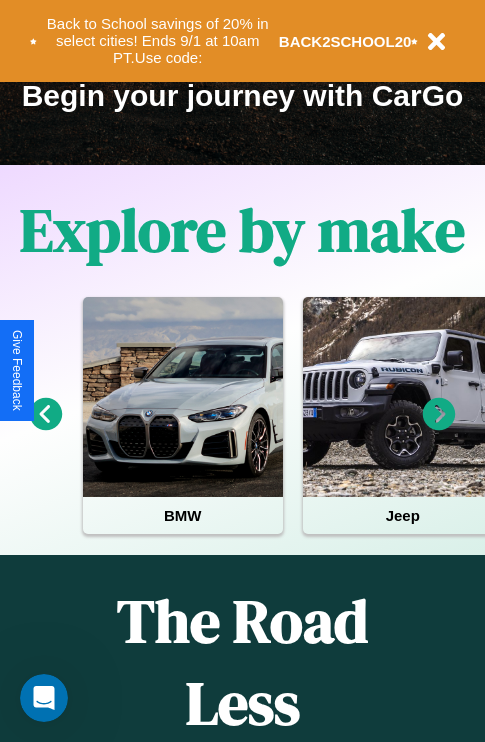 click 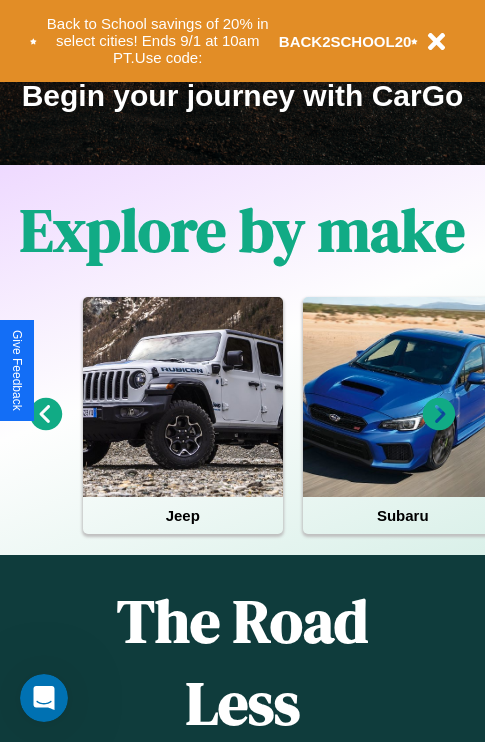click 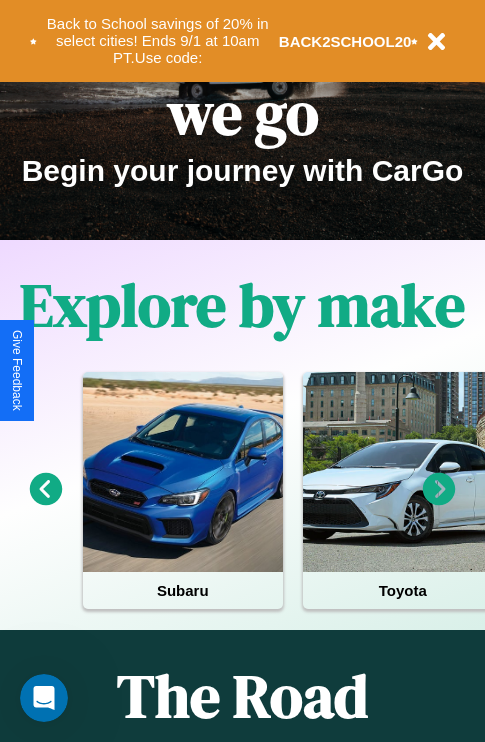 scroll, scrollTop: 0, scrollLeft: 0, axis: both 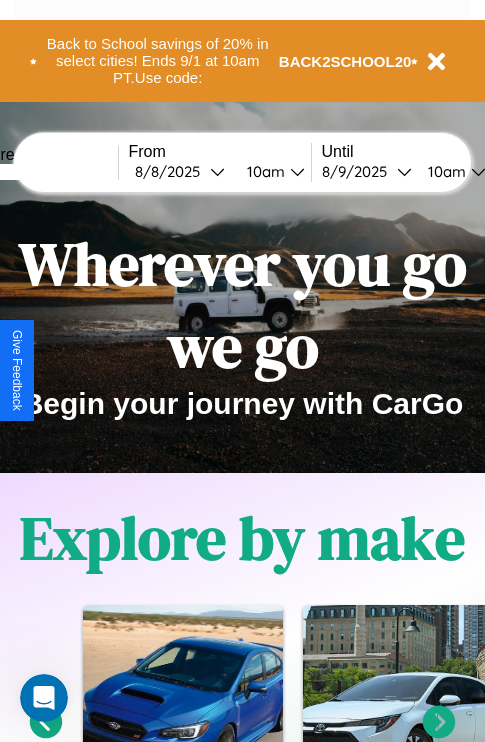 click at bounding box center [43, 172] 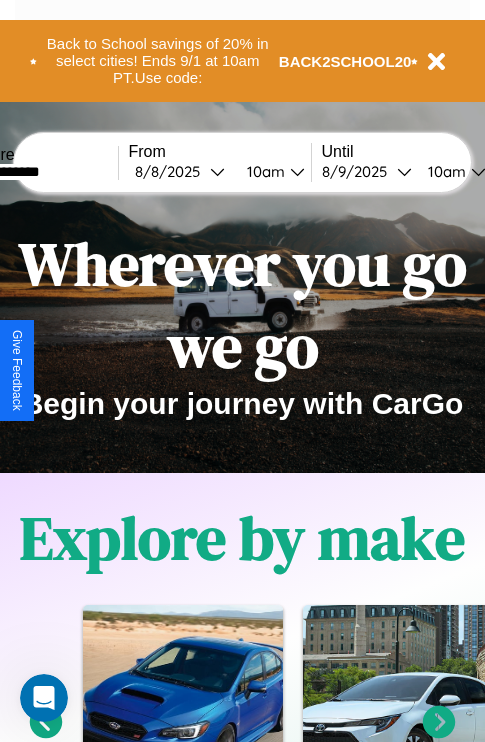 type on "**********" 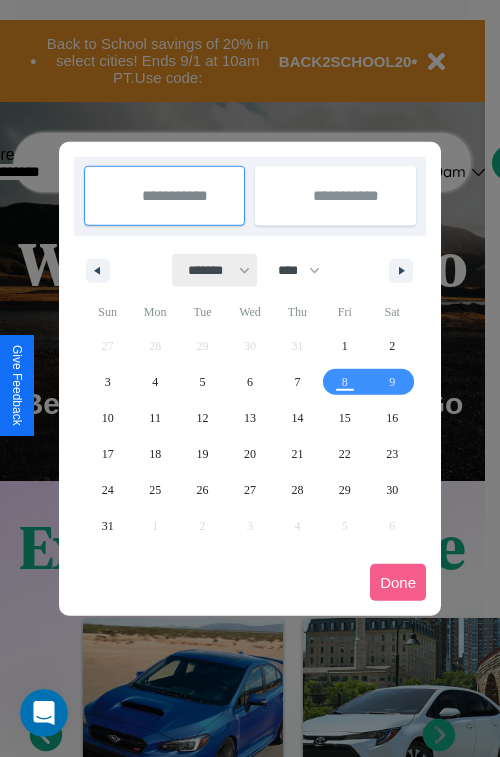 click on "******* ******** ***** ***** *** **** **** ****** ********* ******* ******** ********" at bounding box center [215, 270] 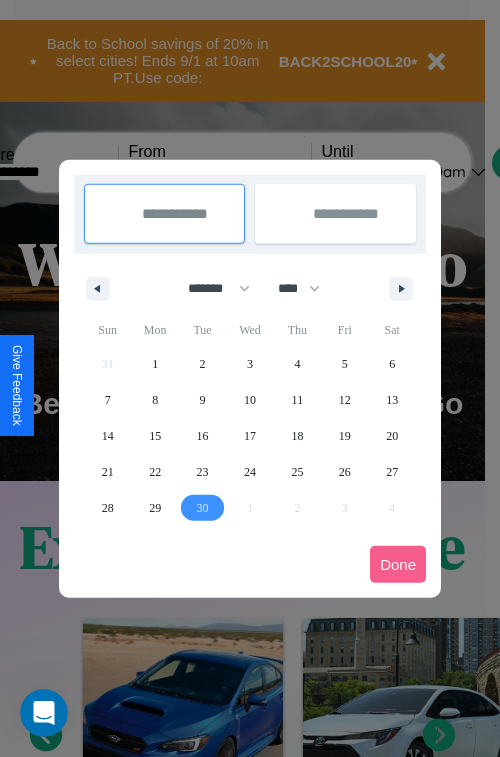 click on "30" at bounding box center [203, 508] 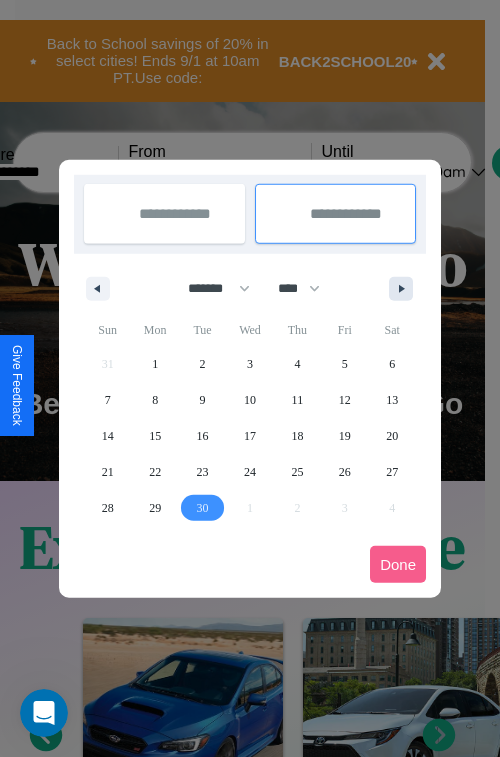 click at bounding box center (405, 289) 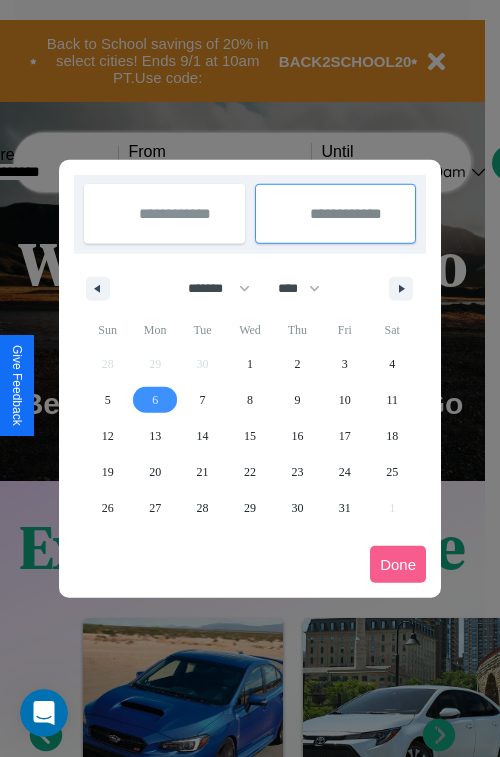 click on "6" at bounding box center (155, 400) 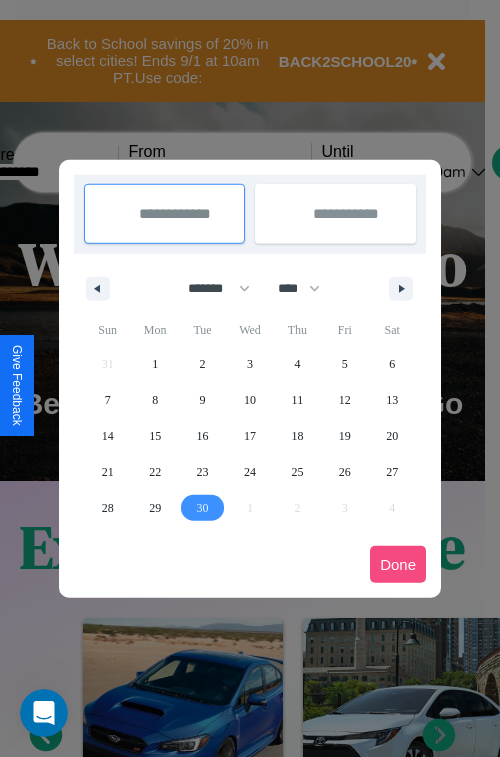 click on "Done" at bounding box center (398, 564) 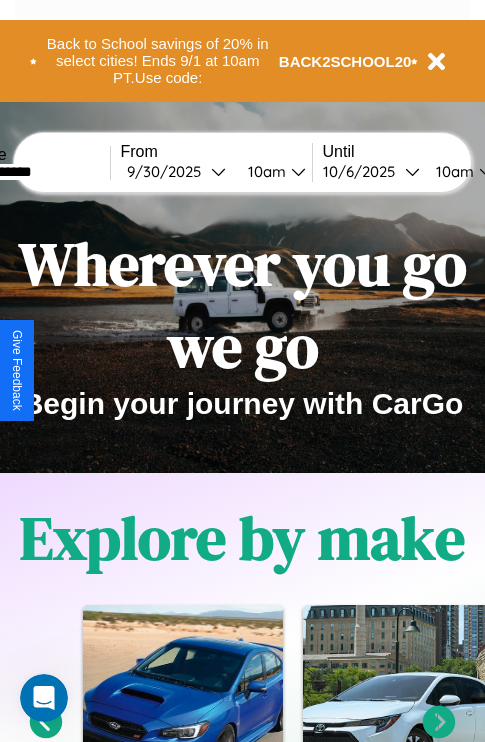 click on "10am" at bounding box center [264, 171] 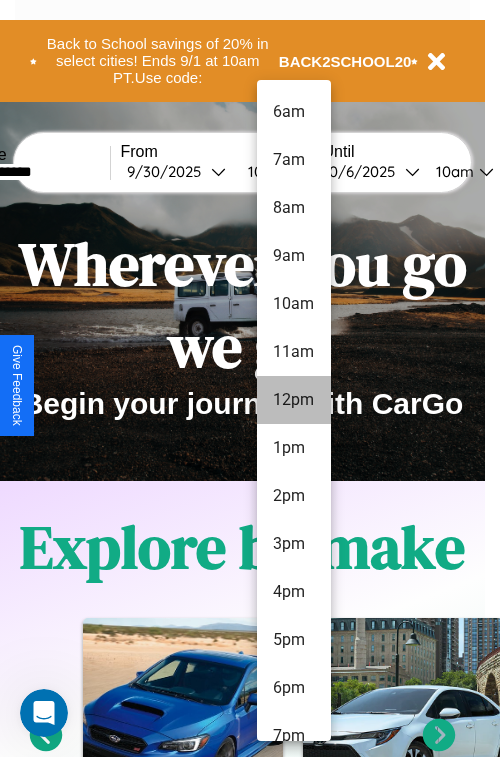 click on "12pm" at bounding box center (294, 400) 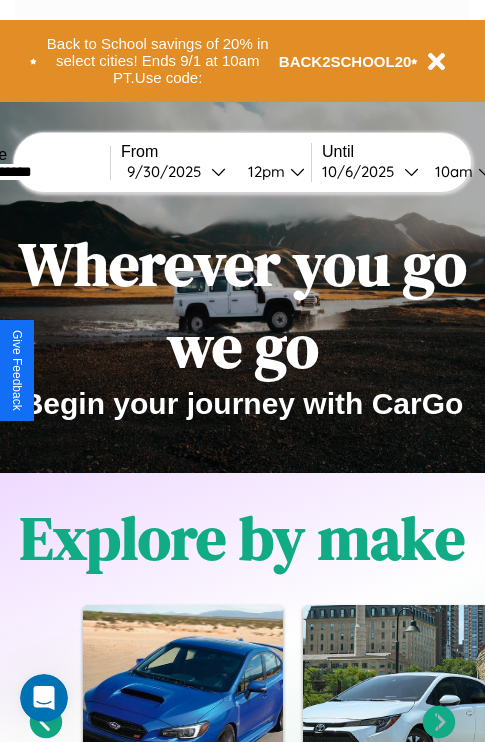 scroll, scrollTop: 0, scrollLeft: 76, axis: horizontal 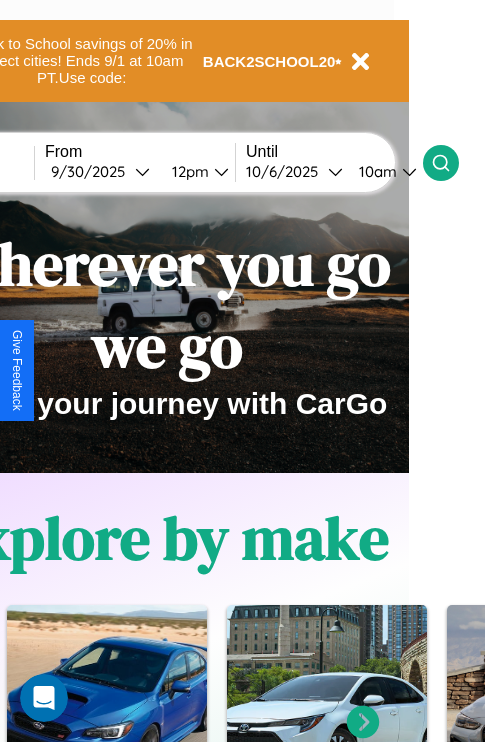 click 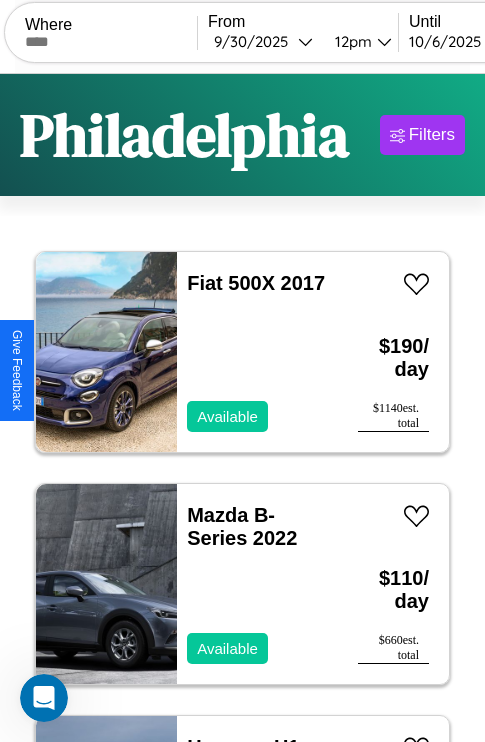 scroll, scrollTop: 95, scrollLeft: 0, axis: vertical 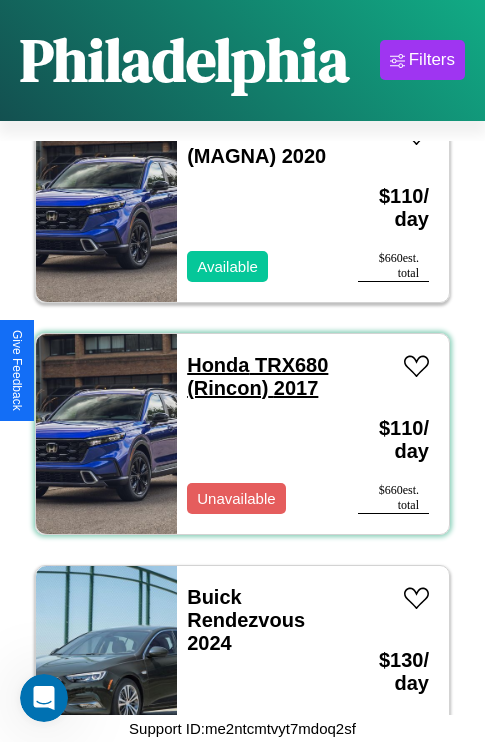 click on "Honda   TRX680 (Rincon)   2017" at bounding box center [257, 376] 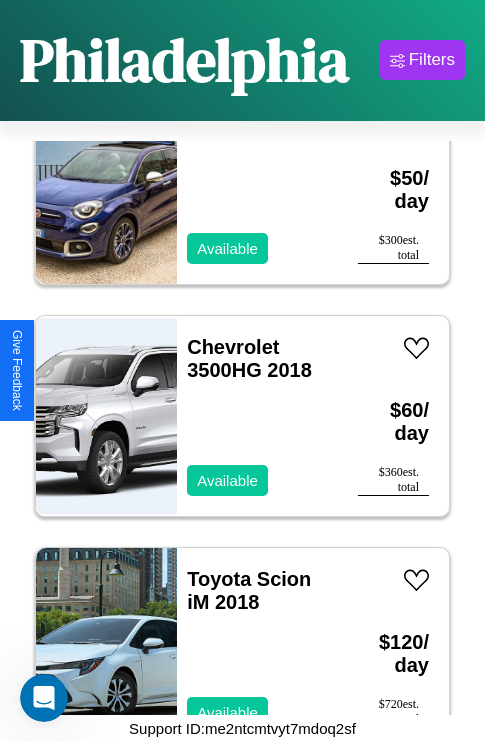 scroll, scrollTop: 25595, scrollLeft: 0, axis: vertical 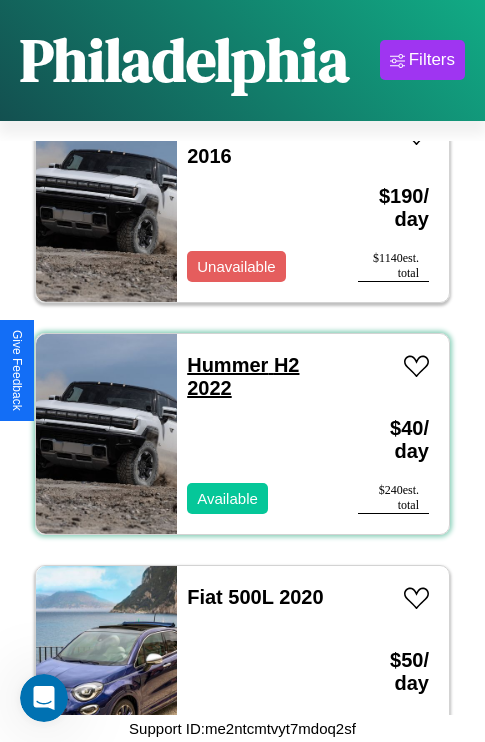 click on "Hummer   H2   2022" at bounding box center [243, 376] 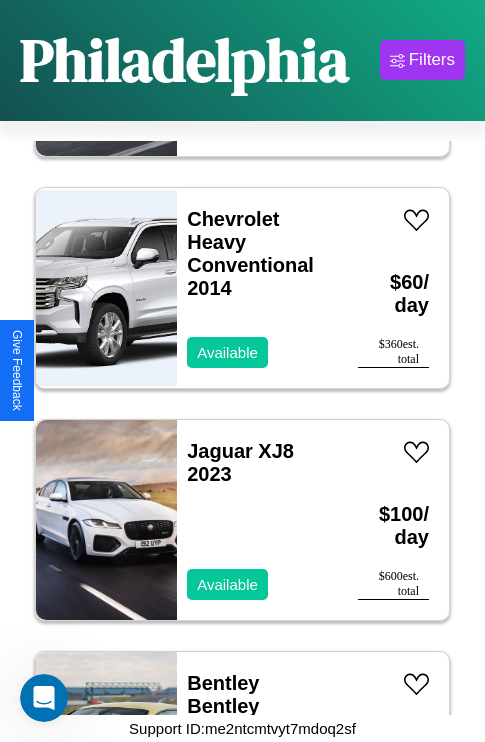 scroll, scrollTop: 10515, scrollLeft: 0, axis: vertical 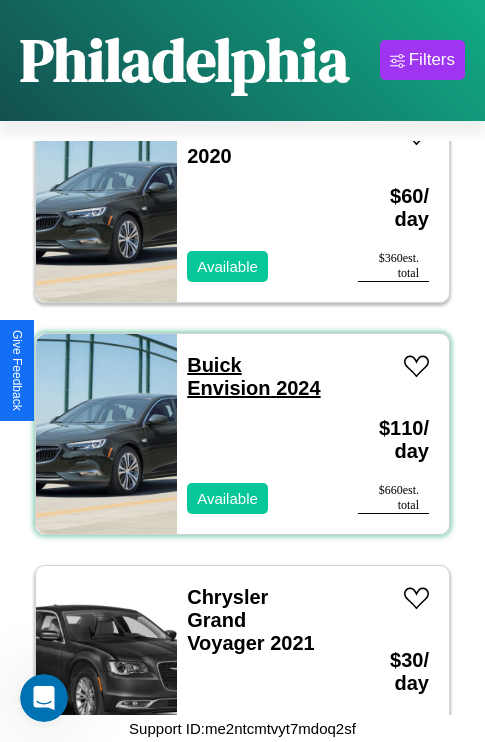 click on "Buick   Envision   2024" at bounding box center (253, 376) 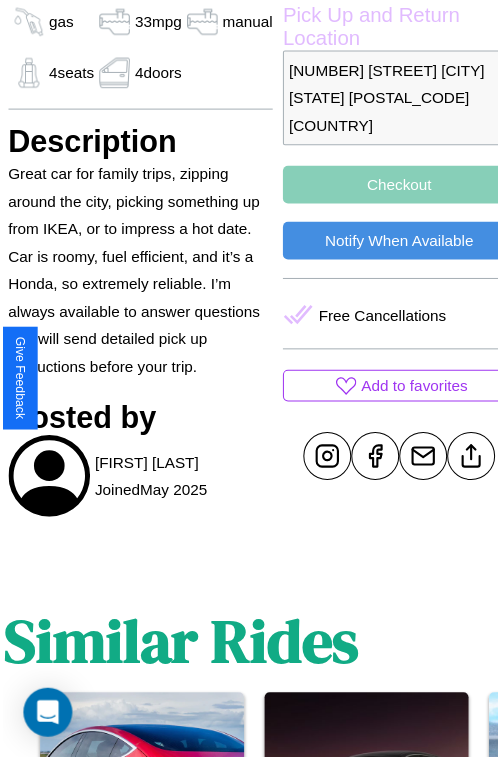 scroll, scrollTop: 722, scrollLeft: 68, axis: both 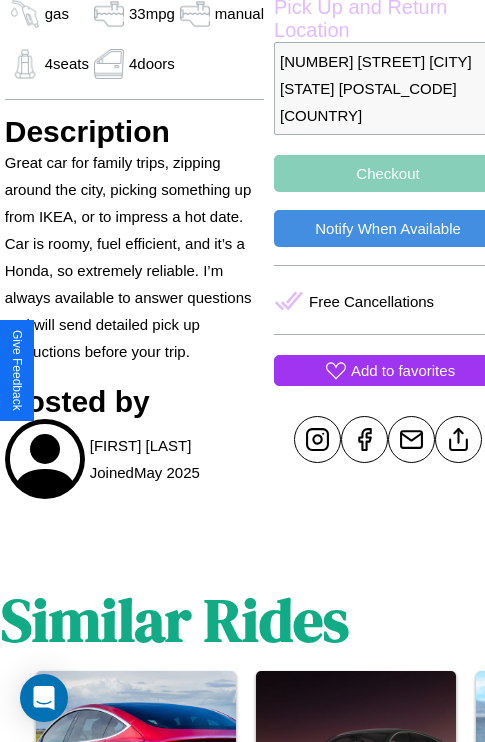 click on "Add to favorites" at bounding box center [403, 370] 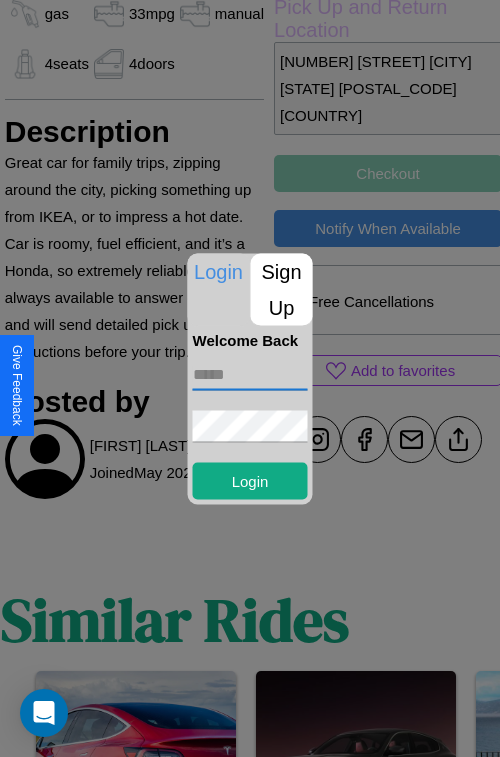 click at bounding box center [250, 374] 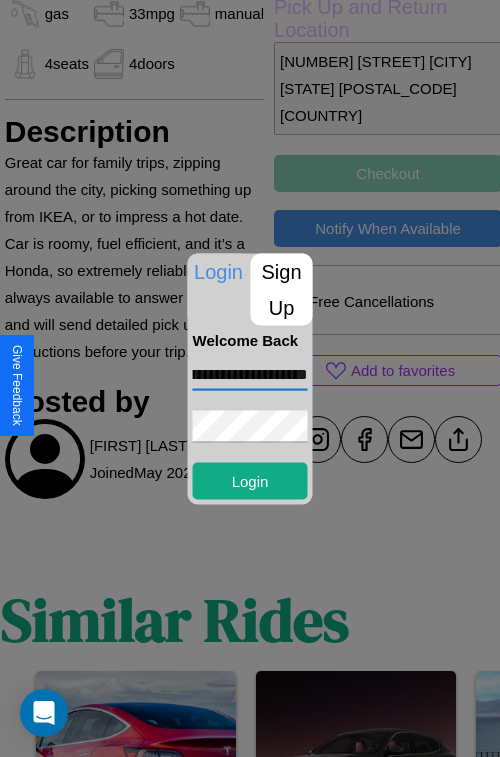 scroll, scrollTop: 0, scrollLeft: 72, axis: horizontal 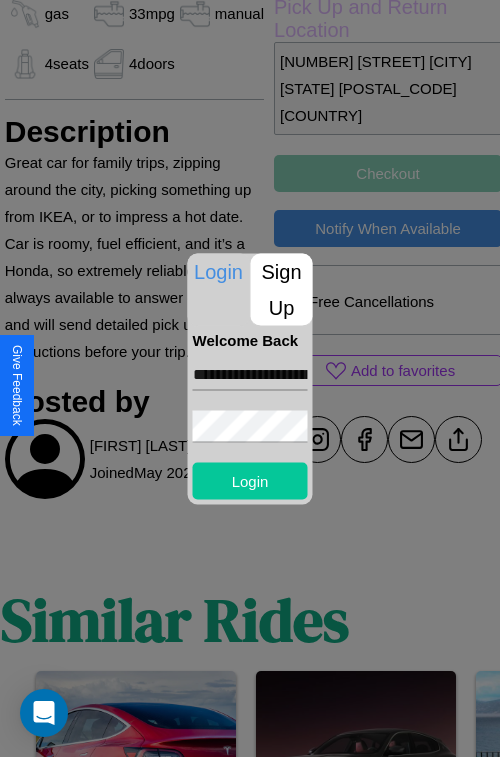 click on "Login" at bounding box center (250, 480) 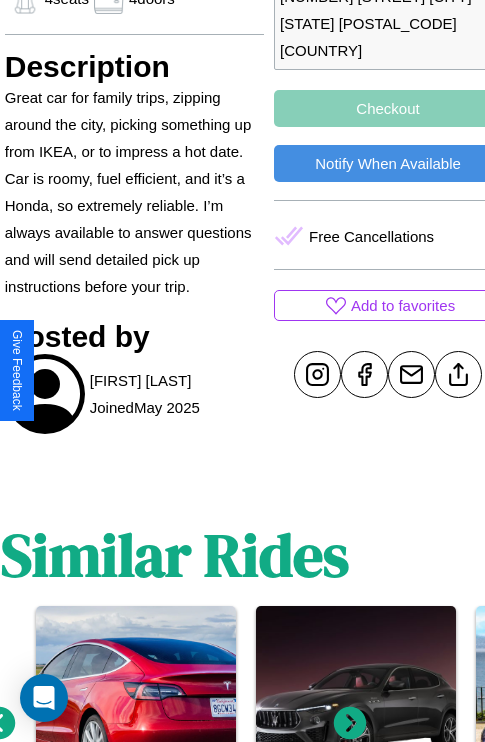 scroll, scrollTop: 791, scrollLeft: 68, axis: both 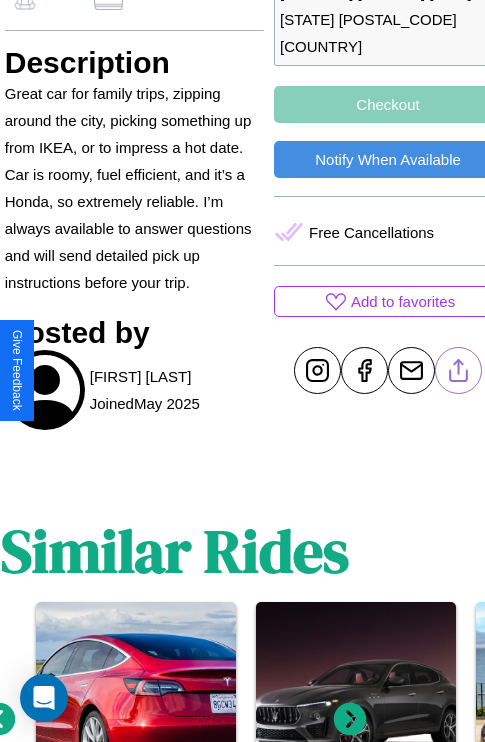 click 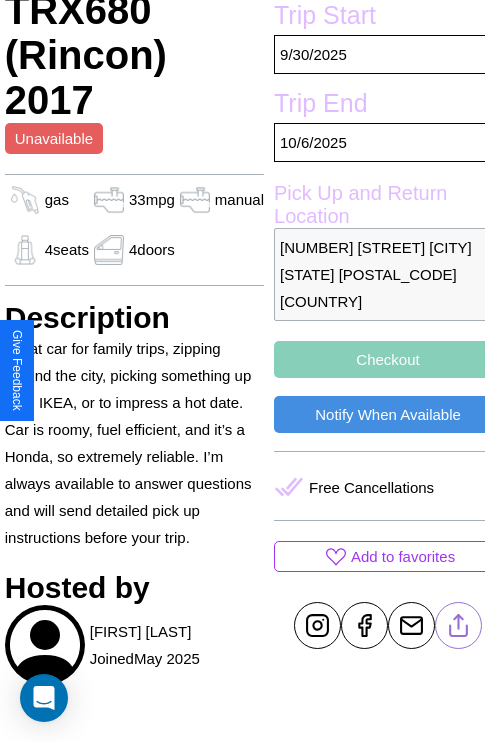 scroll, scrollTop: 525, scrollLeft: 68, axis: both 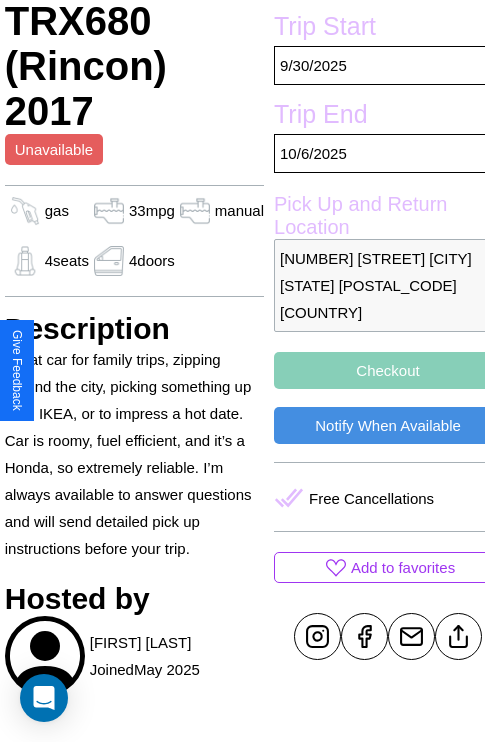 click on "Checkout" at bounding box center (388, 370) 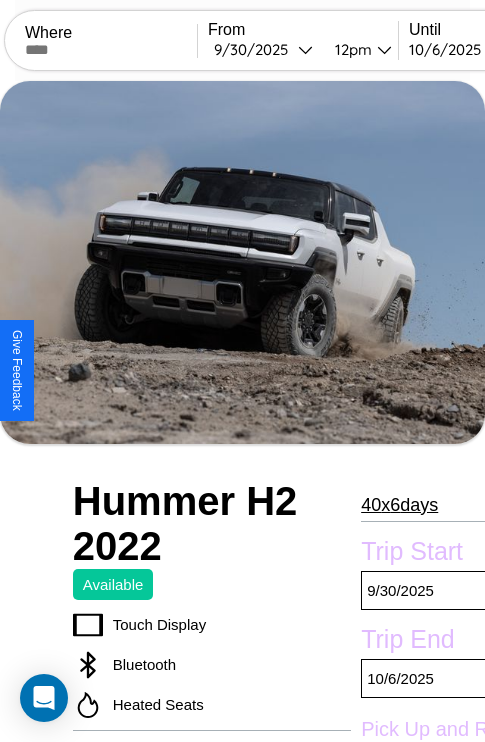 scroll, scrollTop: 134, scrollLeft: 0, axis: vertical 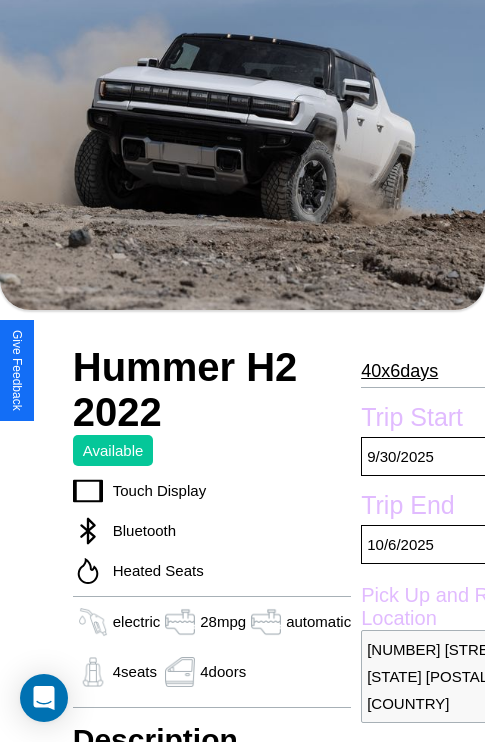 click on "[NUMBER] x [NUMBER] days" at bounding box center [399, 371] 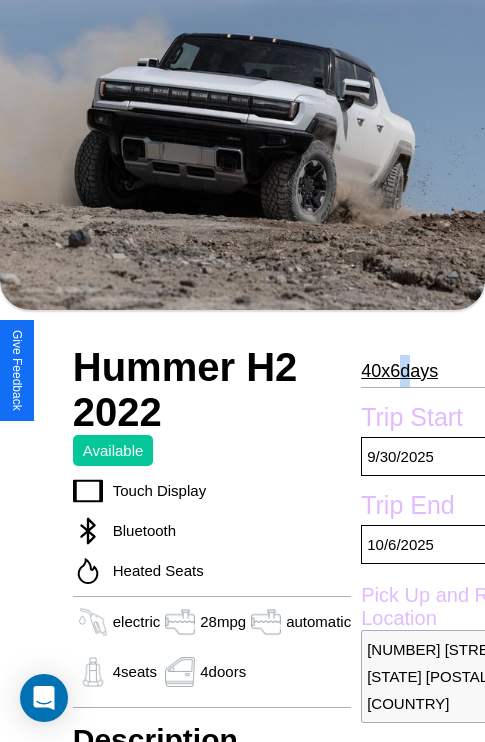 click on "40  x  6  days" at bounding box center (399, 371) 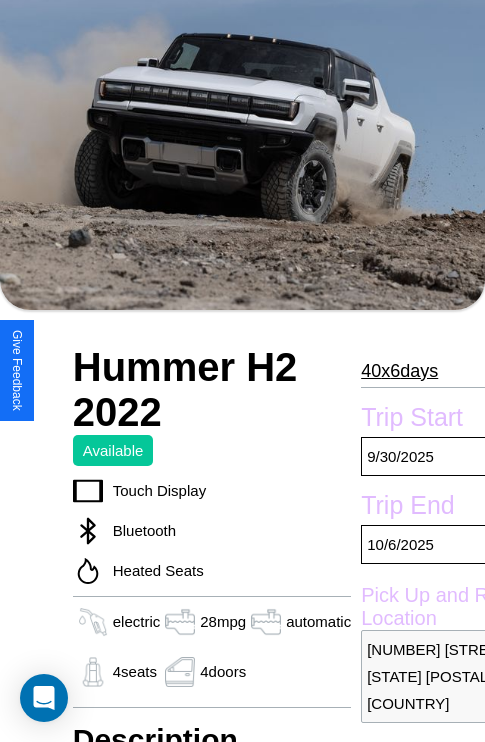 click on "40  x  6  days" at bounding box center [399, 371] 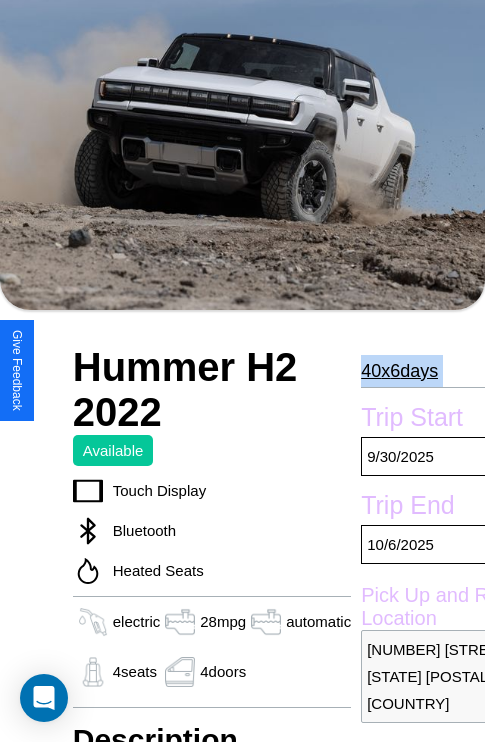 click on "40  x  6  days" at bounding box center [399, 371] 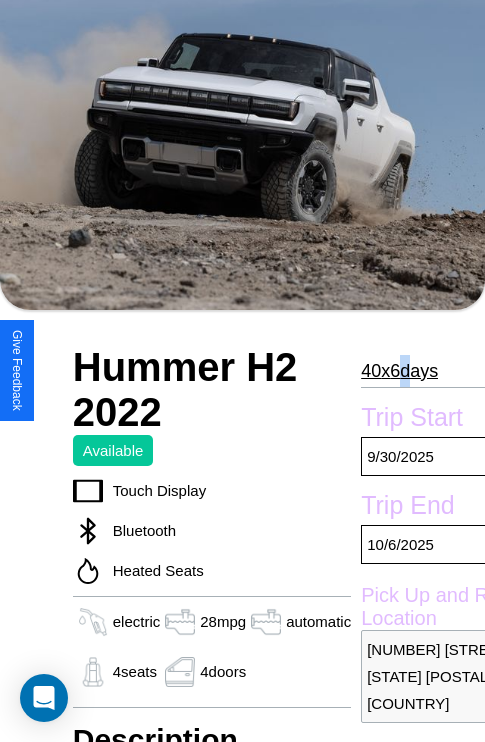 click on "40  x  6  days" at bounding box center (399, 371) 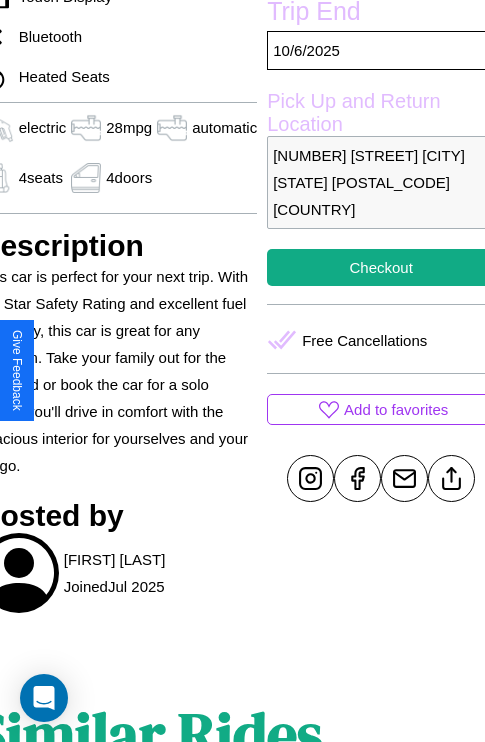 scroll, scrollTop: 640, scrollLeft: 96, axis: both 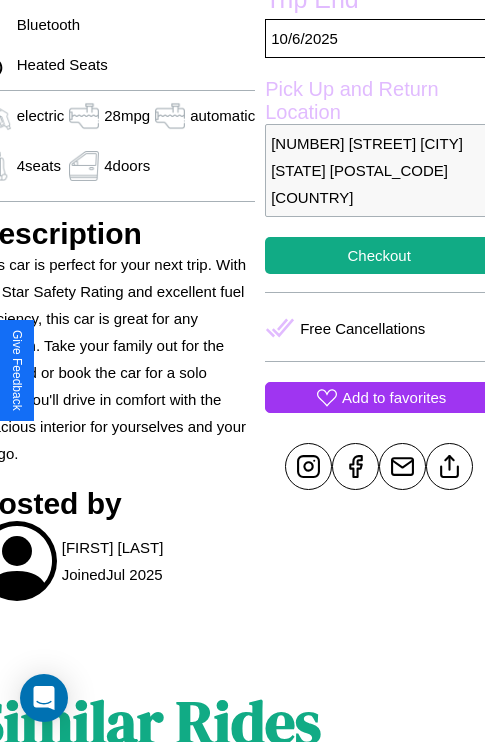 click on "Add to favorites" at bounding box center [394, 397] 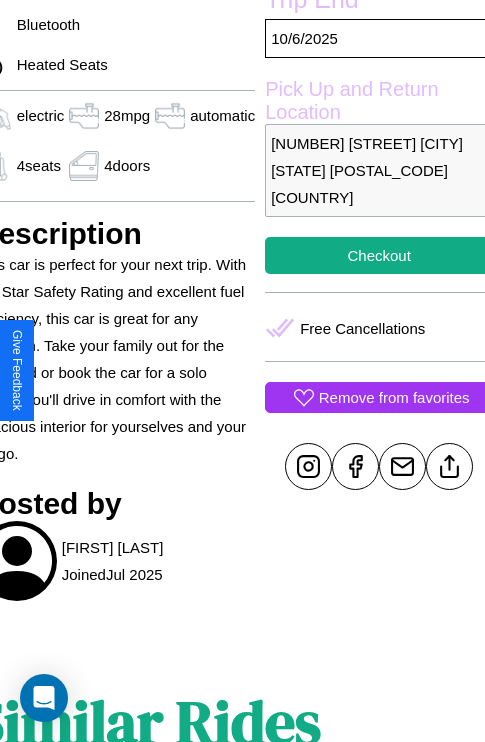scroll, scrollTop: 0, scrollLeft: 96, axis: horizontal 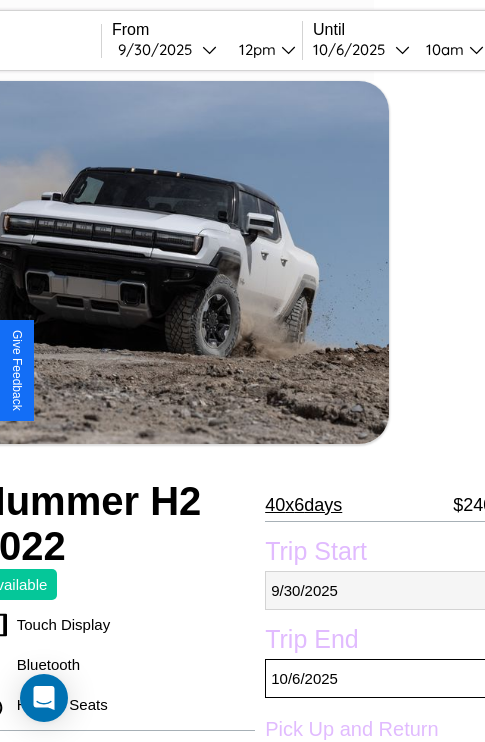 click on "9 / 30 / 2025" at bounding box center (379, 590) 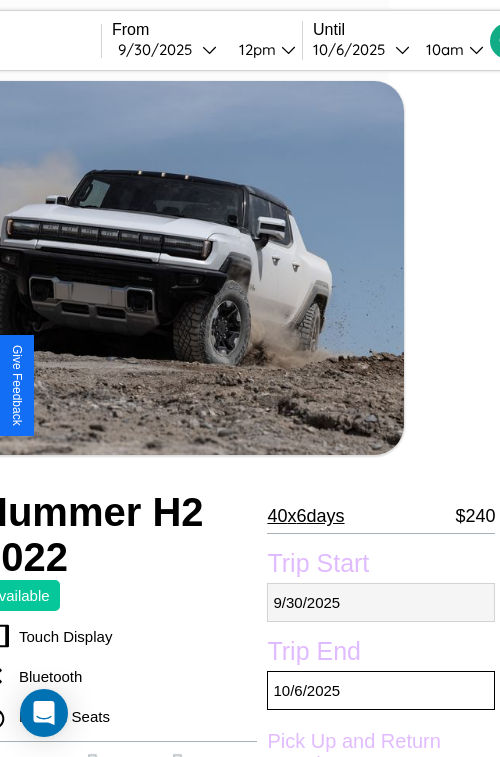 select on "*" 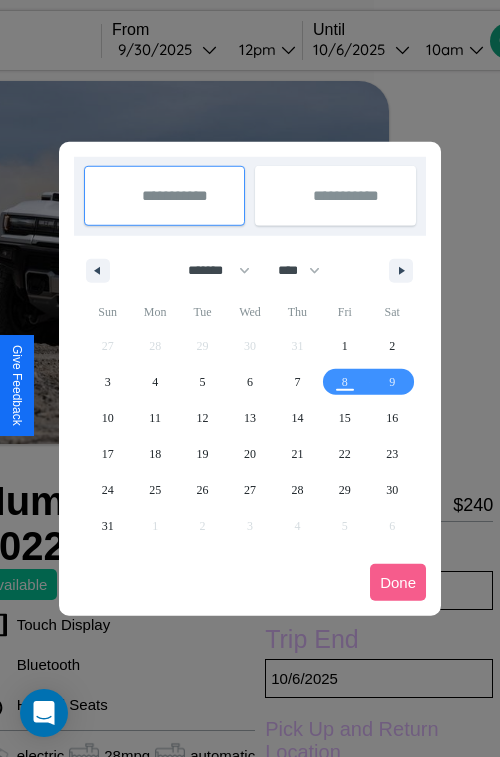click at bounding box center [250, 378] 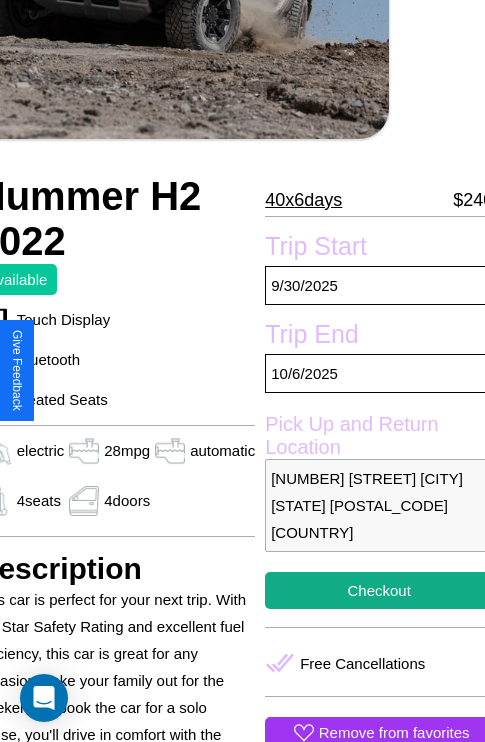 scroll, scrollTop: 426, scrollLeft: 96, axis: both 